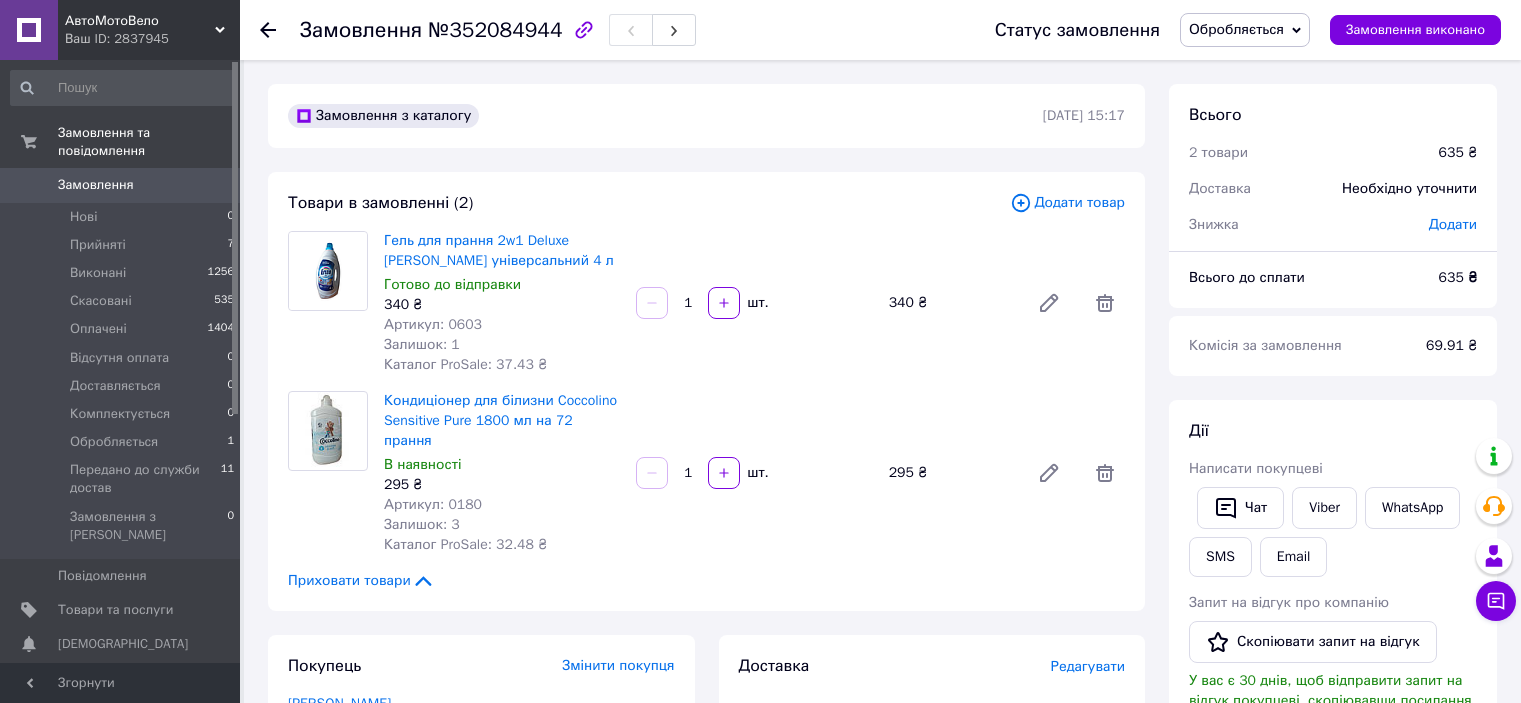 scroll, scrollTop: 100, scrollLeft: 0, axis: vertical 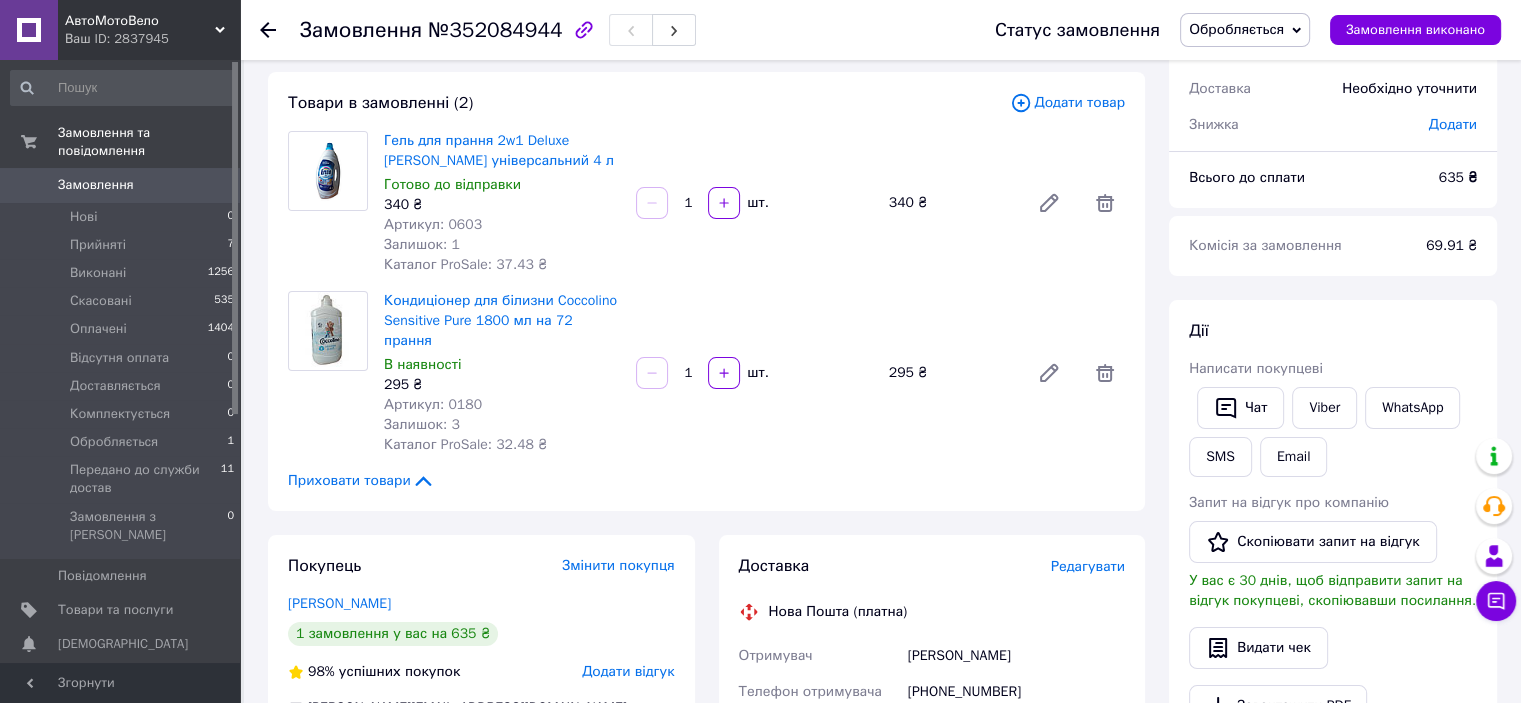 click 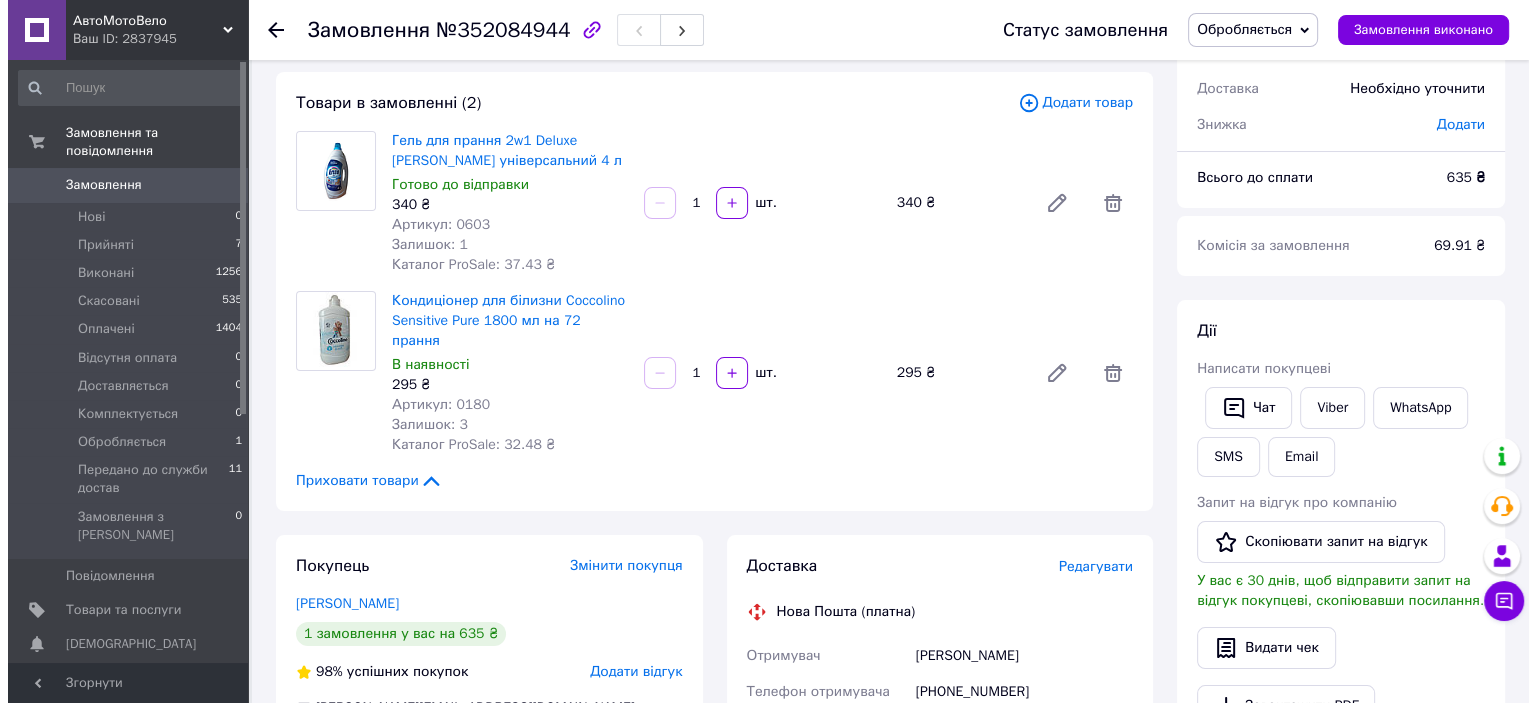 scroll, scrollTop: 0, scrollLeft: 0, axis: both 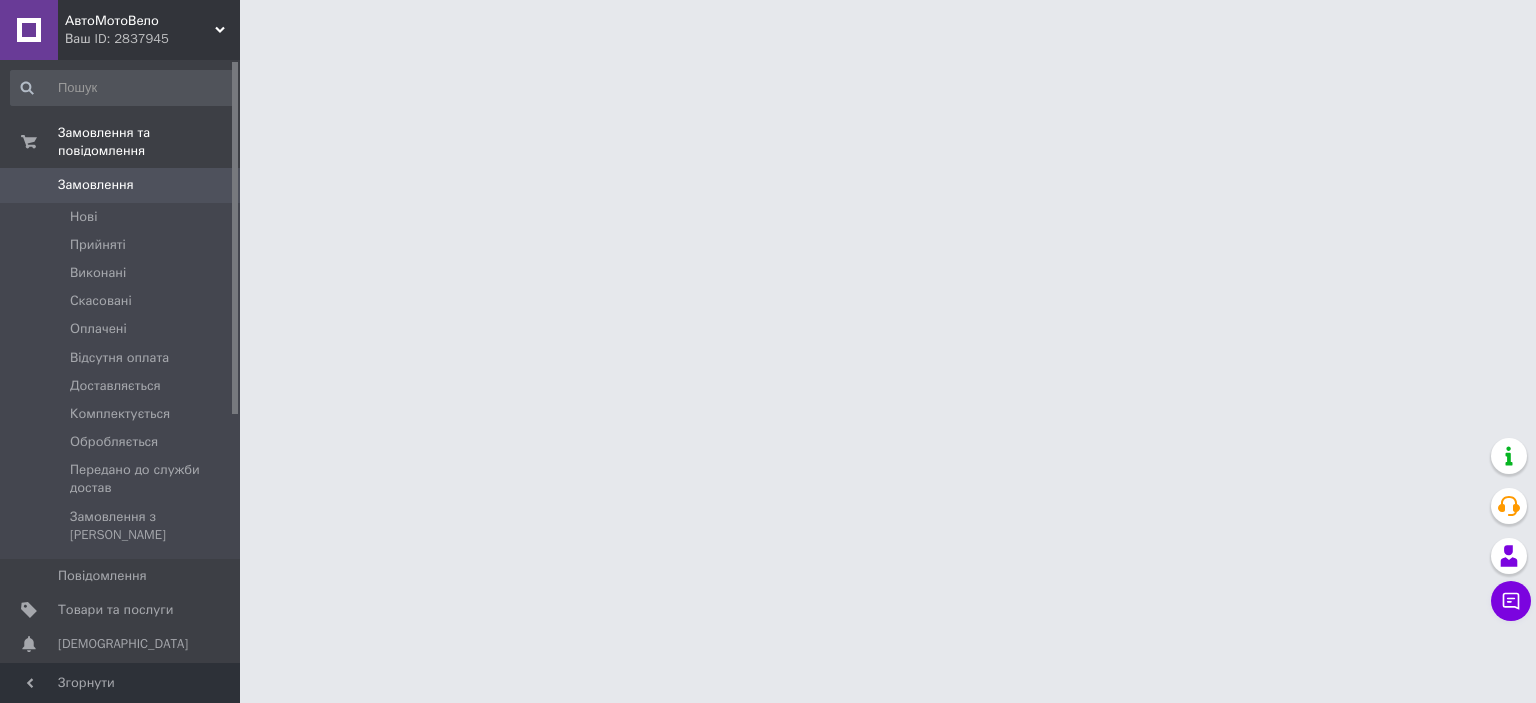 click 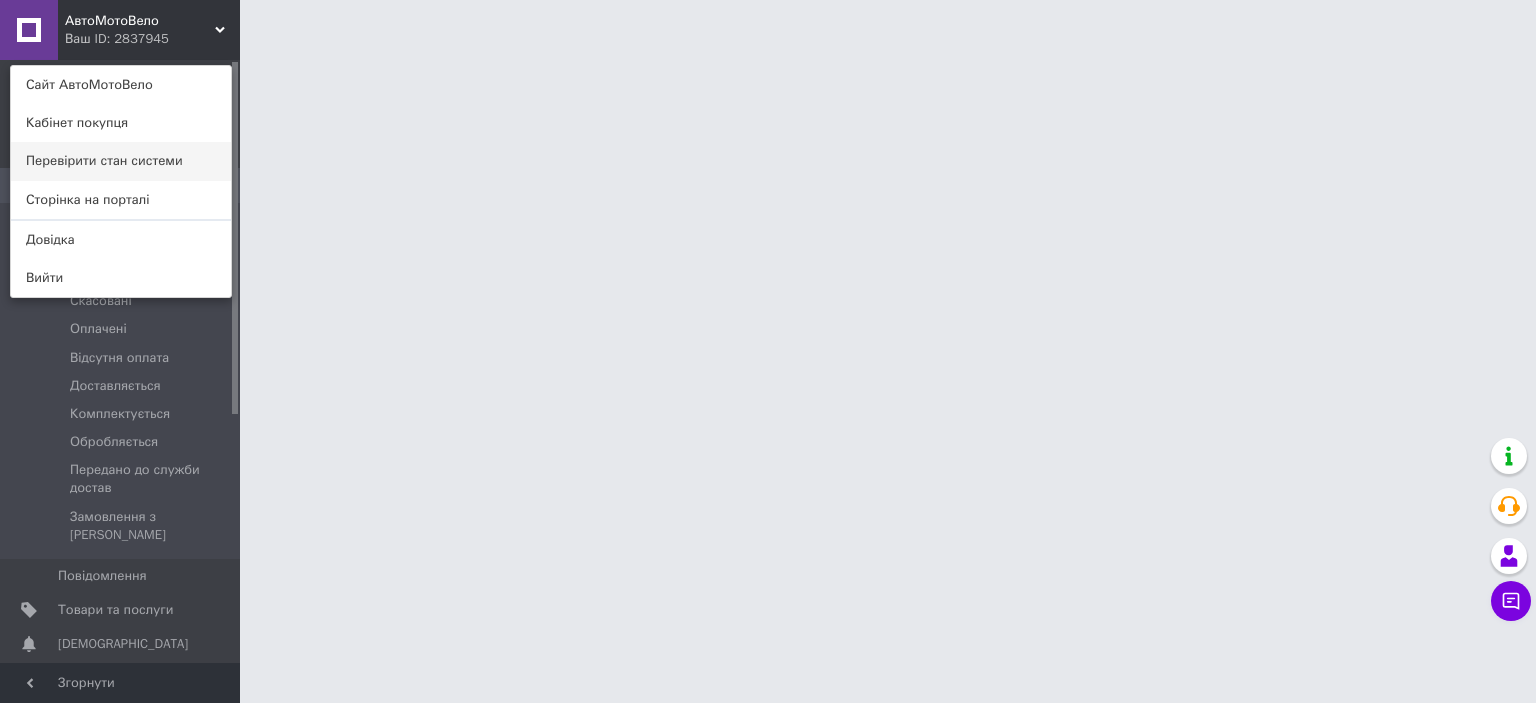click on "Перевірити стан системи" at bounding box center [121, 161] 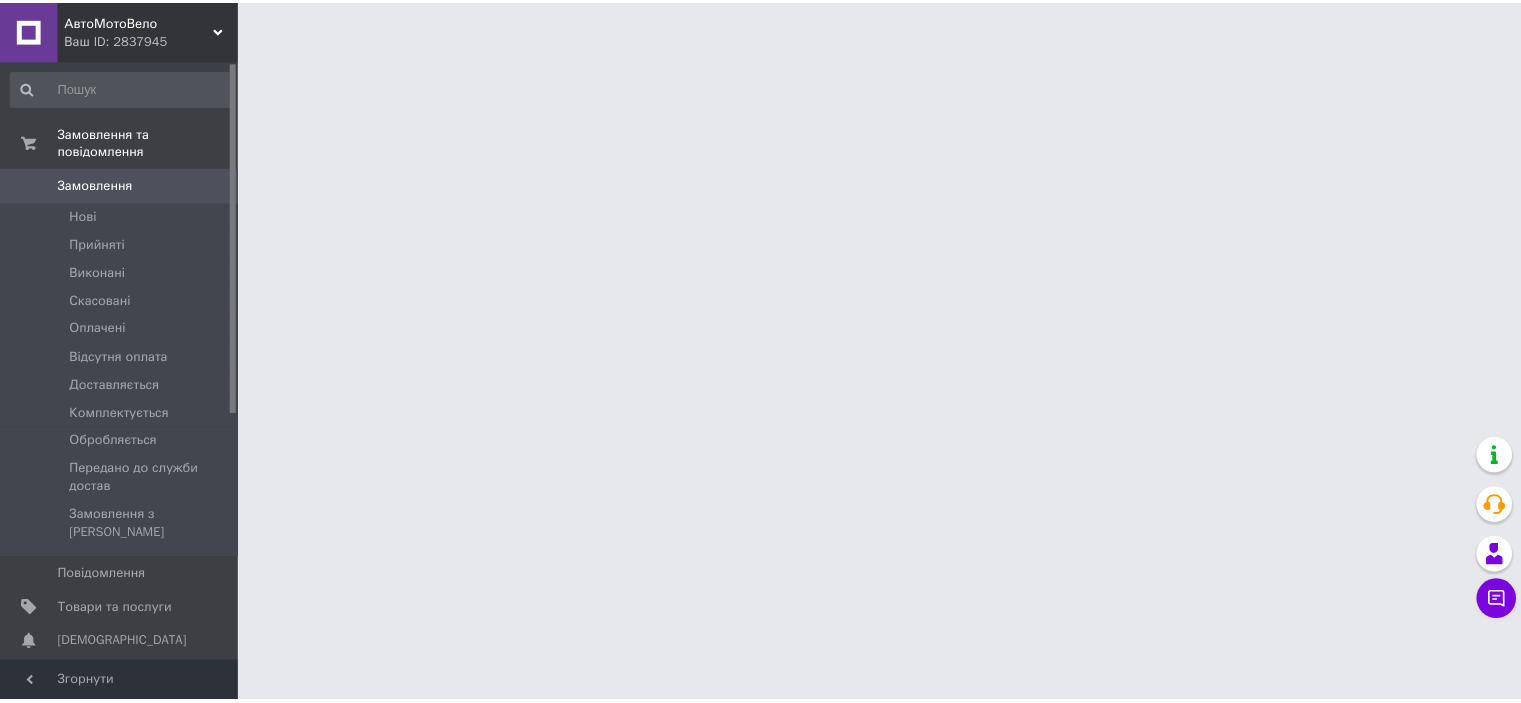 scroll, scrollTop: 0, scrollLeft: 0, axis: both 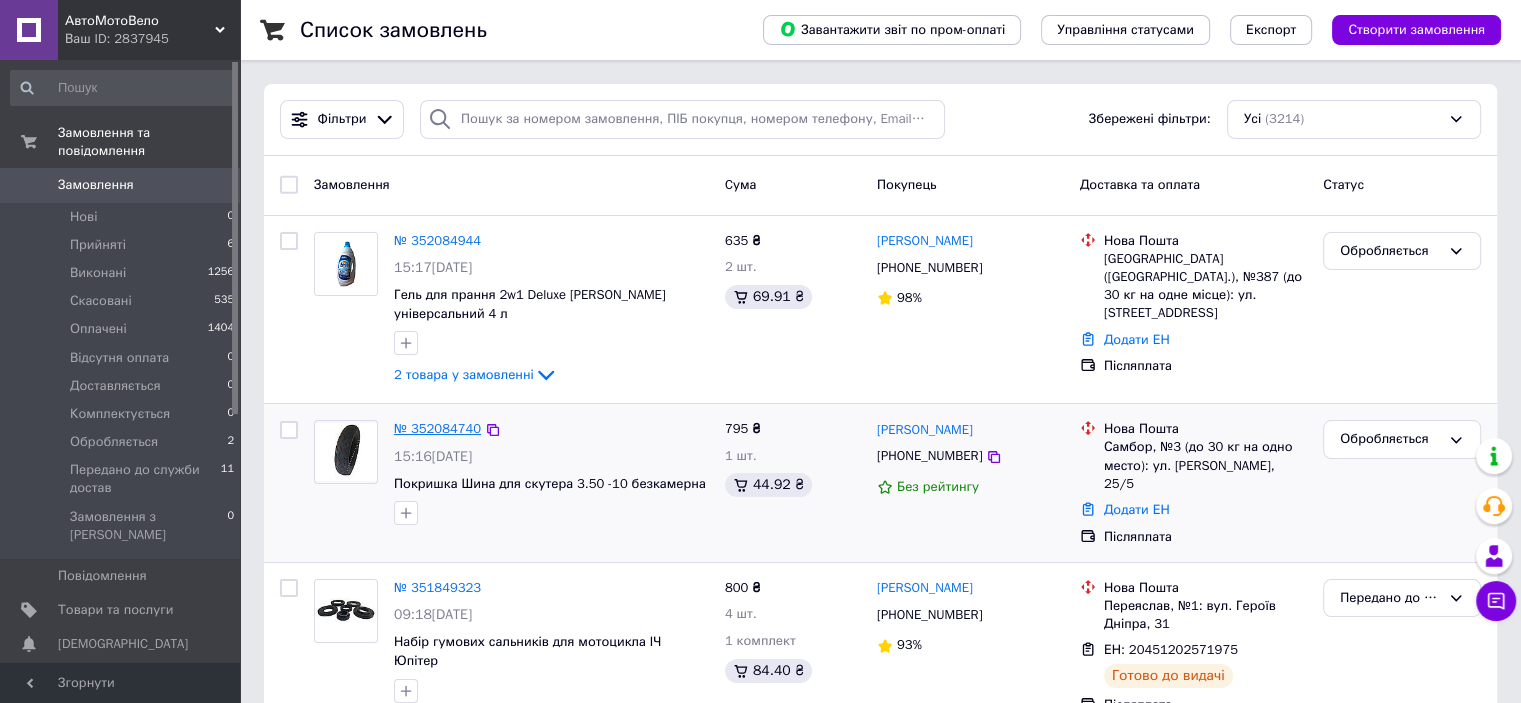 click on "№ 352084740" at bounding box center (437, 428) 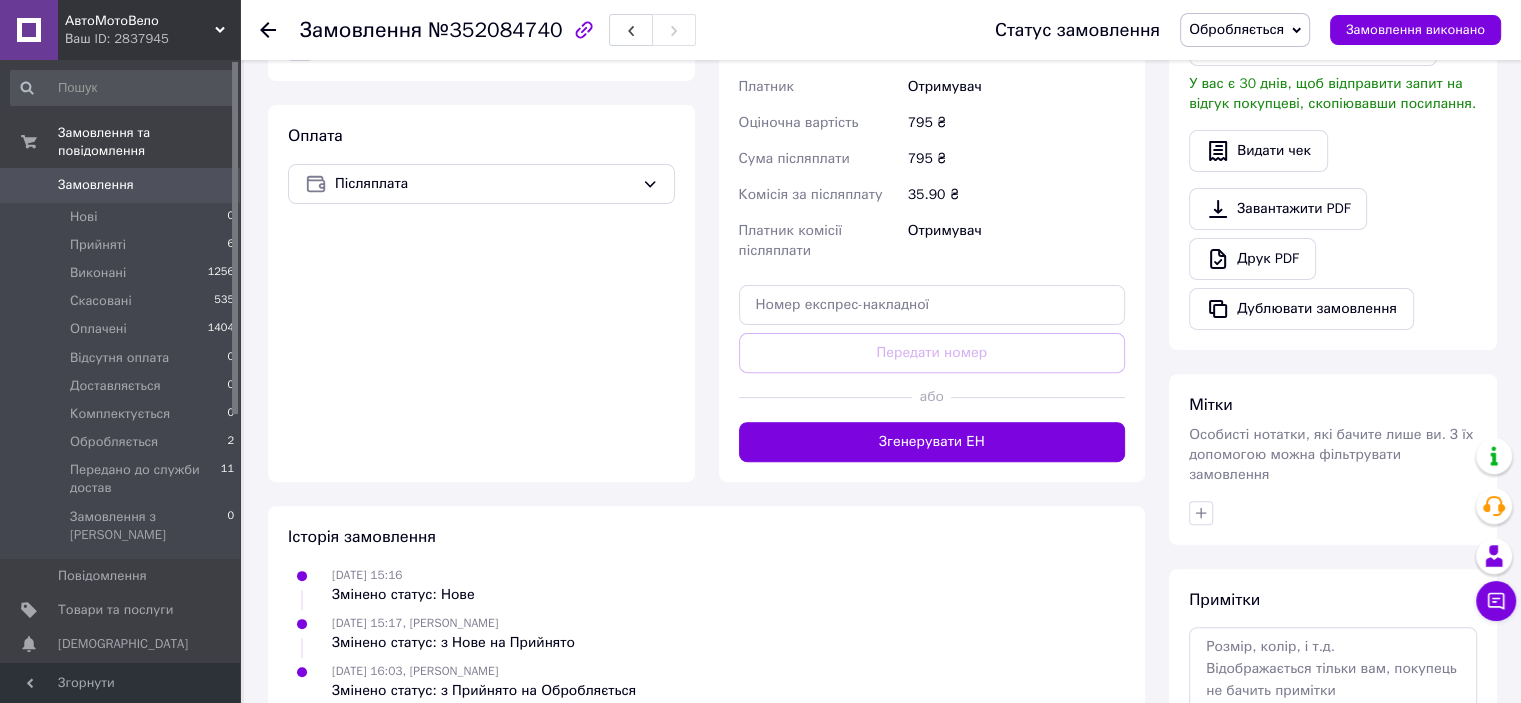 scroll, scrollTop: 600, scrollLeft: 0, axis: vertical 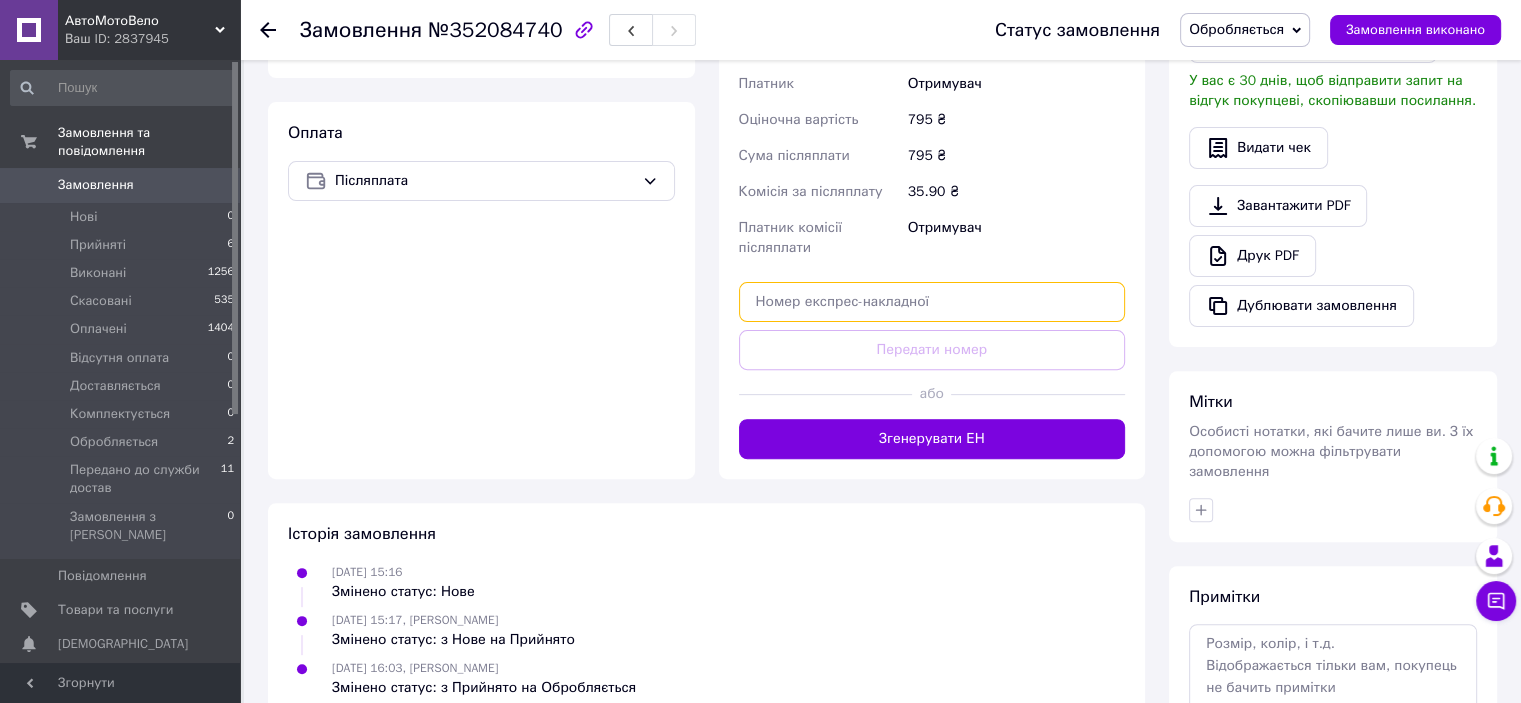 click at bounding box center [932, 302] 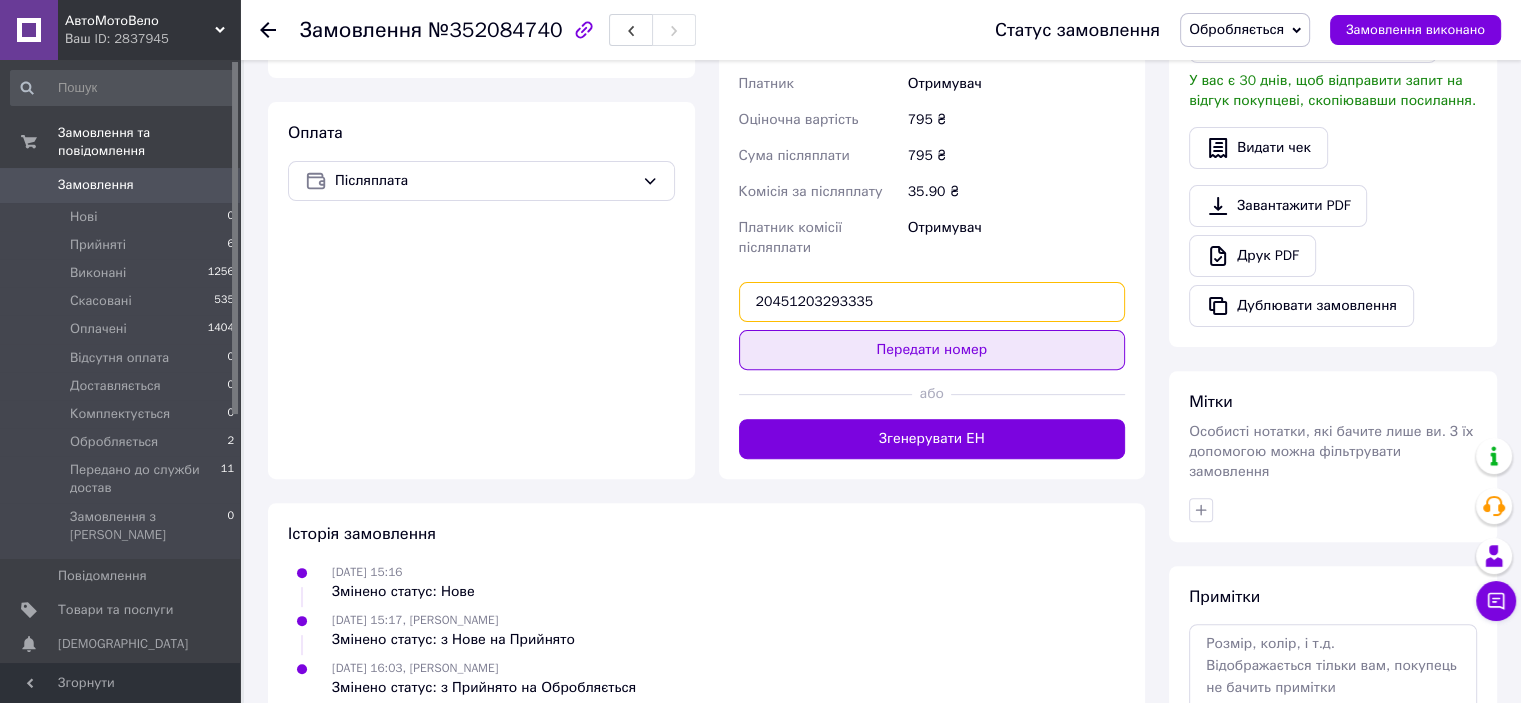 type on "20451203293335" 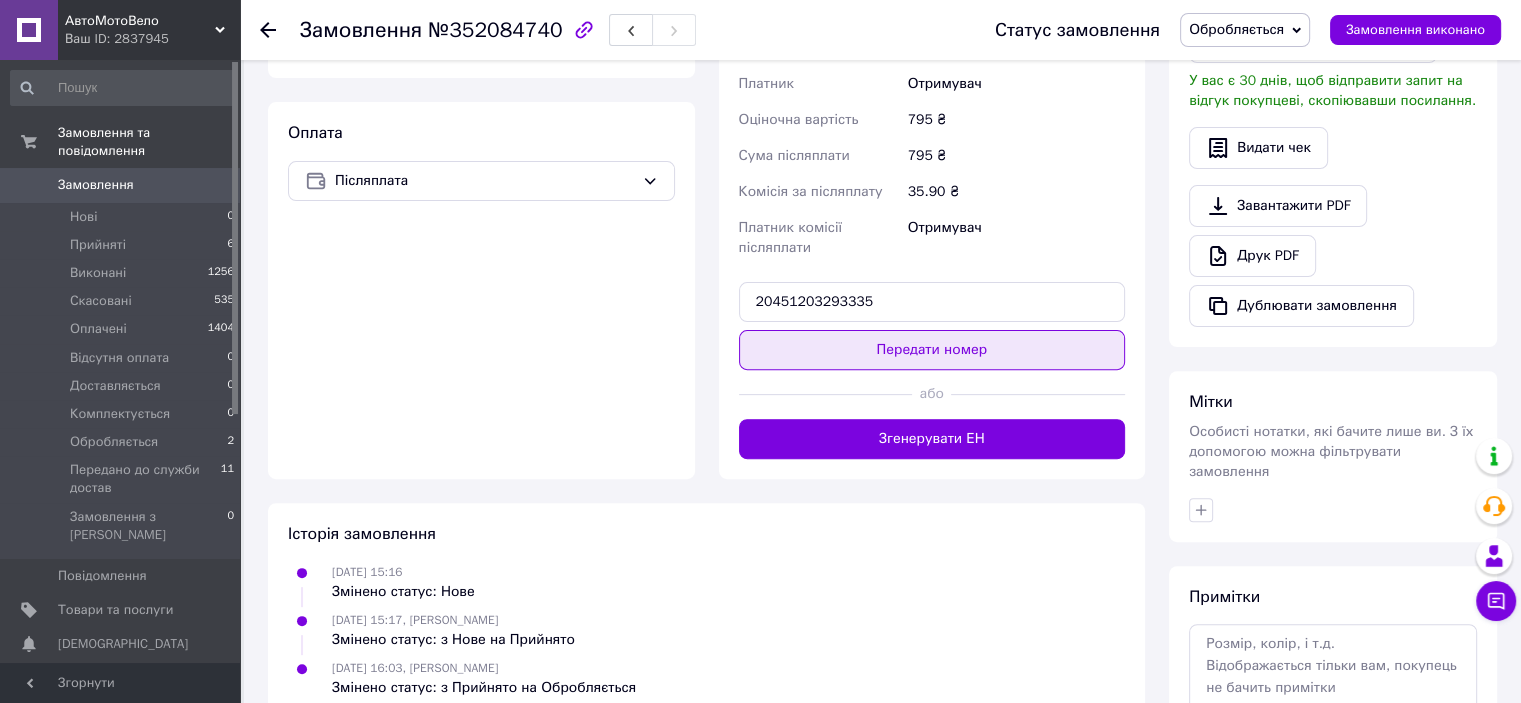 click on "Передати номер" at bounding box center [932, 350] 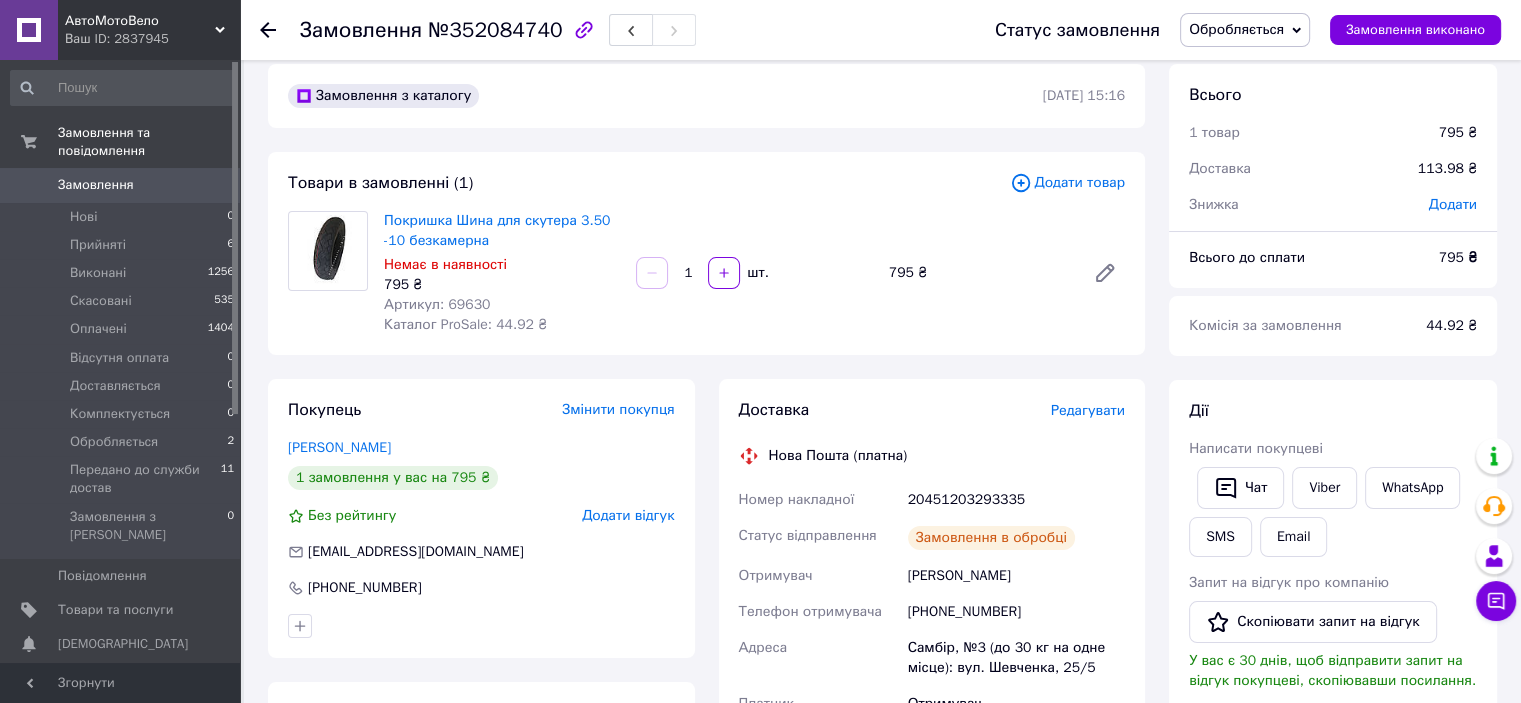 scroll, scrollTop: 0, scrollLeft: 0, axis: both 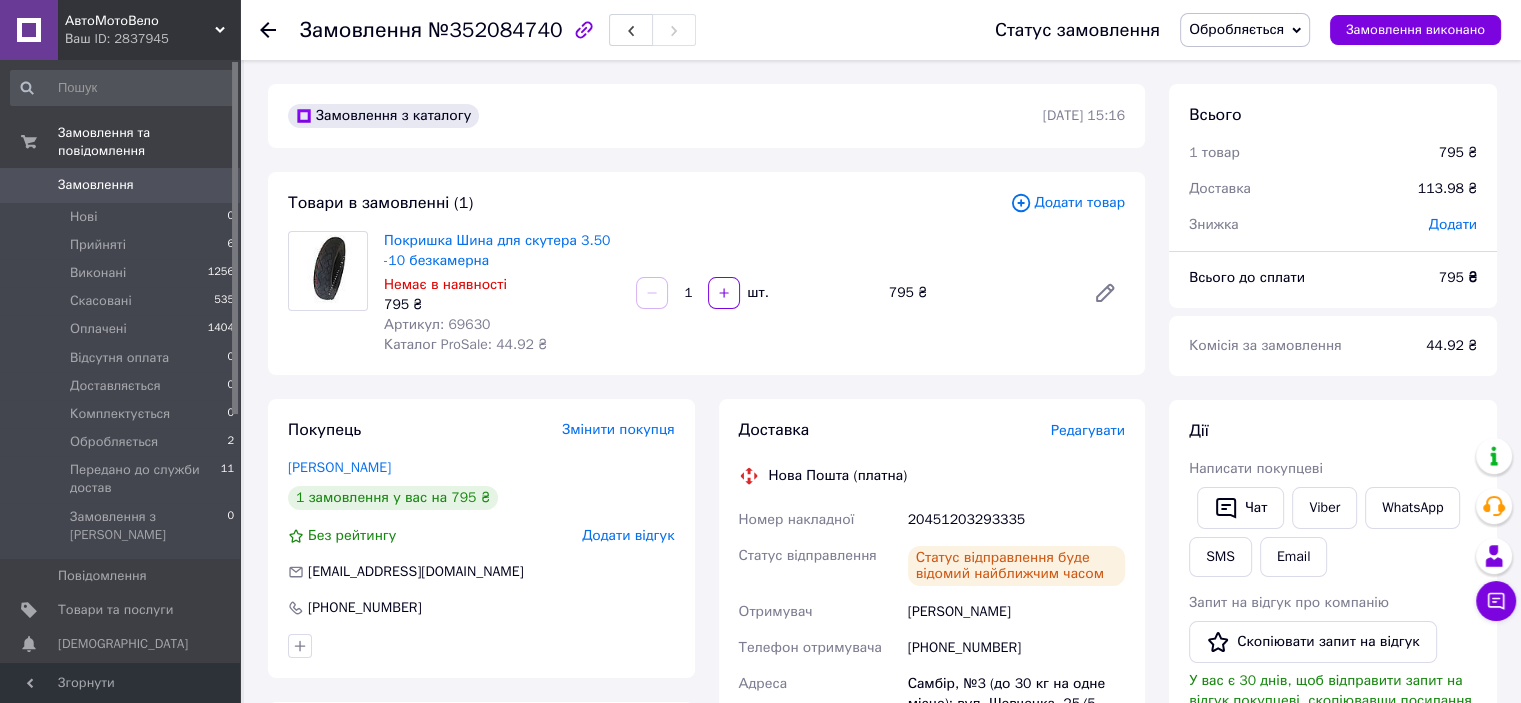 click on "Обробляється" at bounding box center (1236, 29) 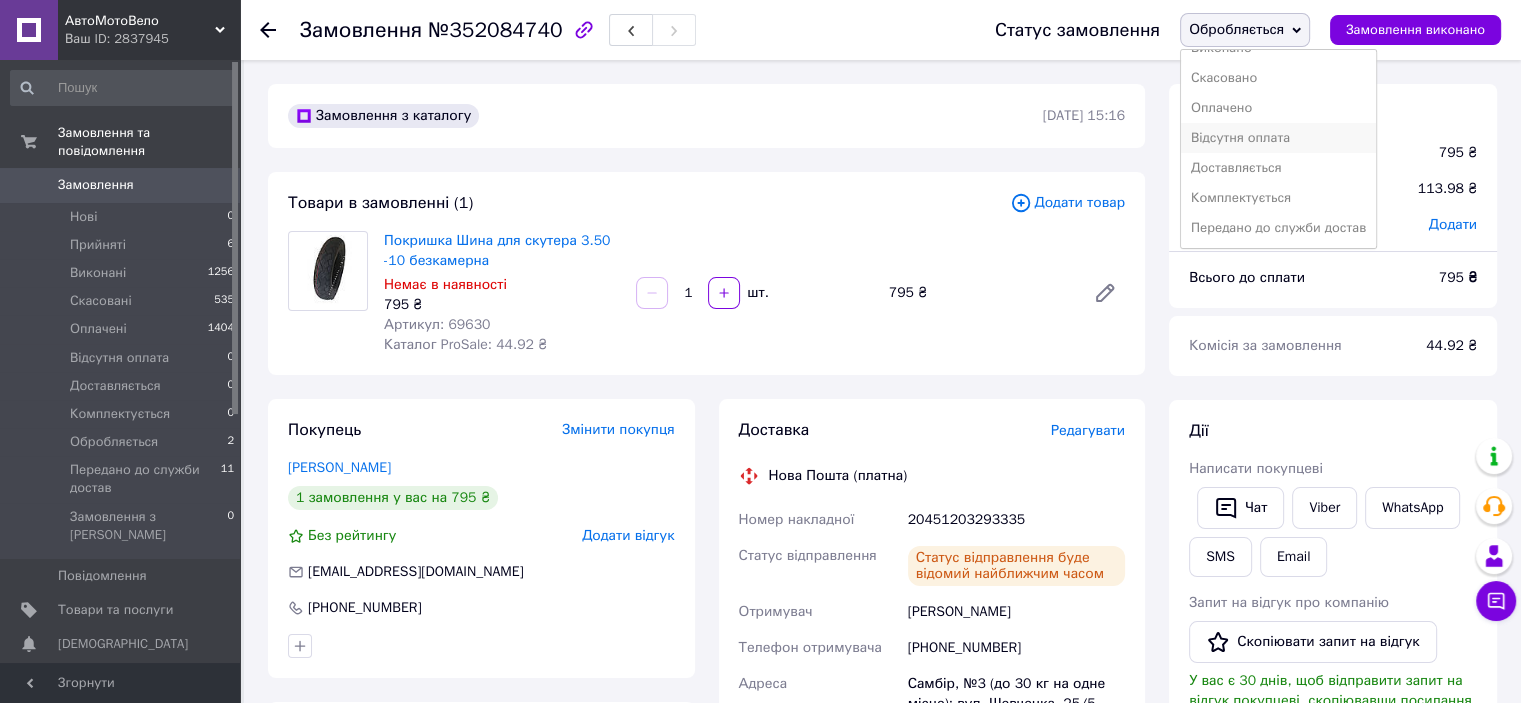 scroll, scrollTop: 92, scrollLeft: 0, axis: vertical 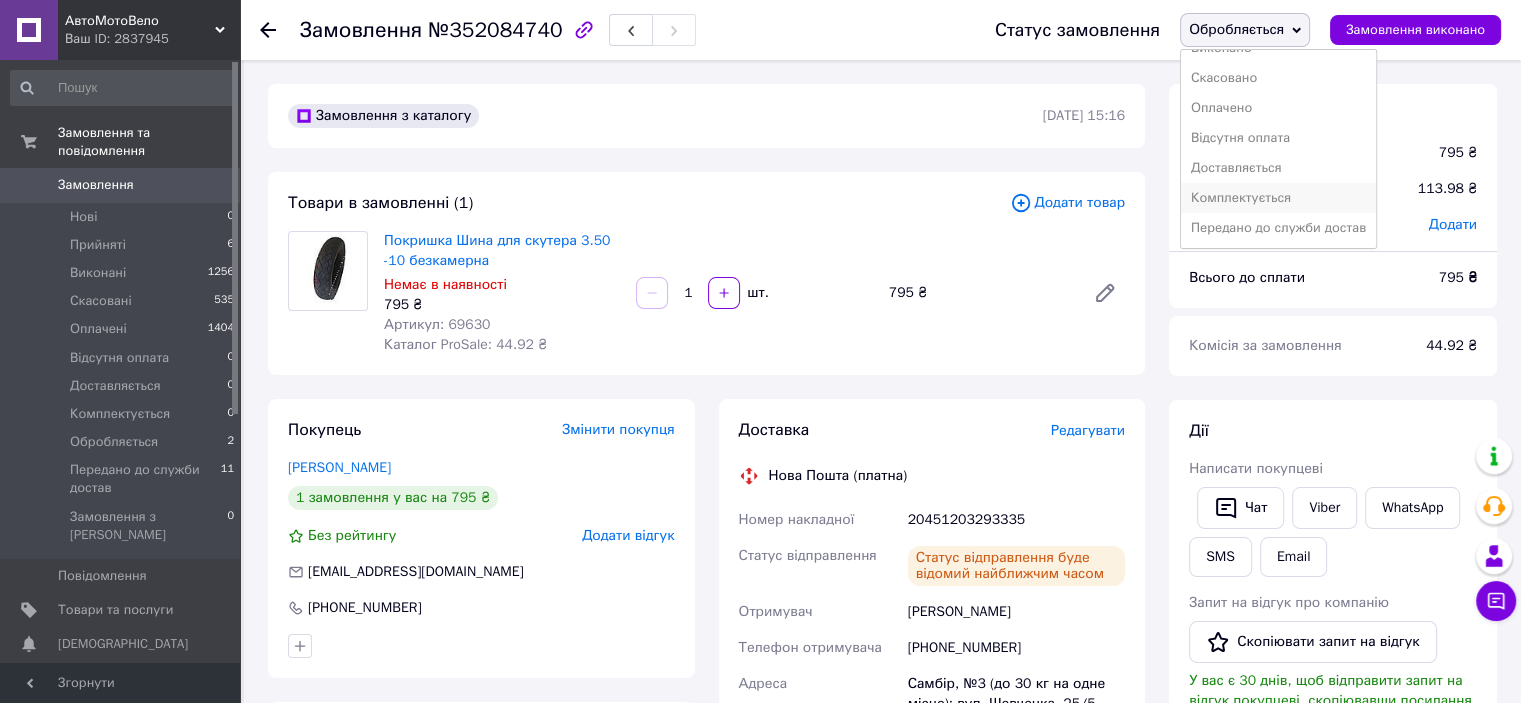 click on "Комплектується" at bounding box center (1278, 198) 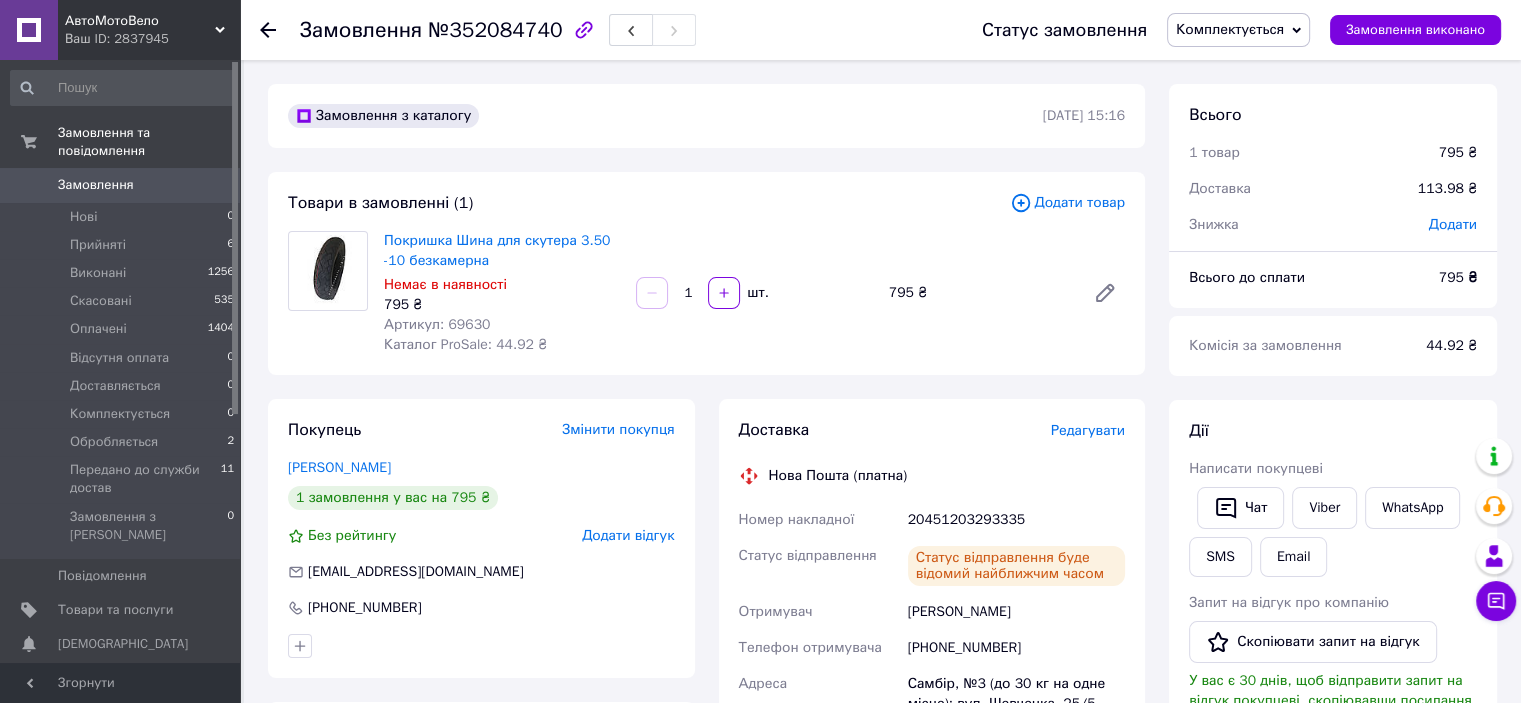 click at bounding box center [268, 30] 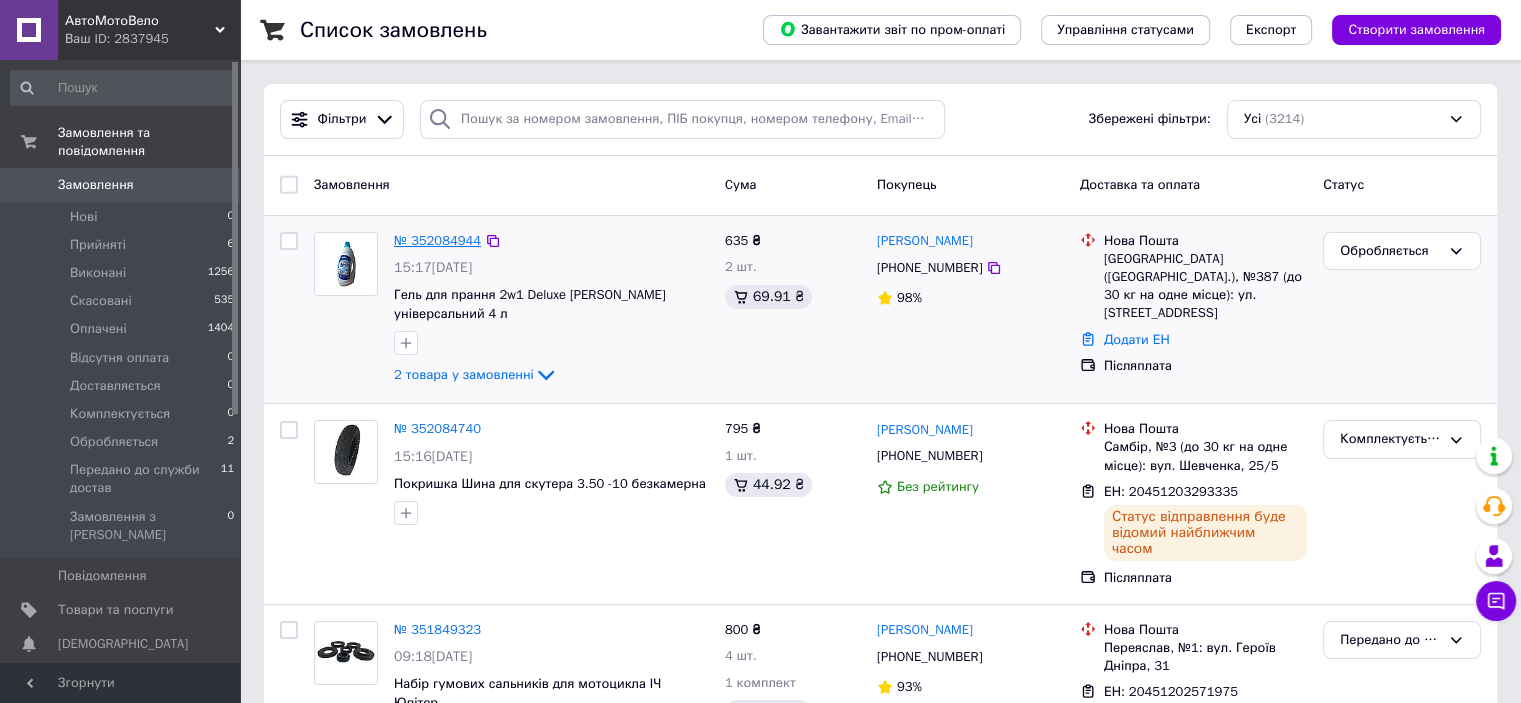 click on "№ 352084944" at bounding box center (437, 240) 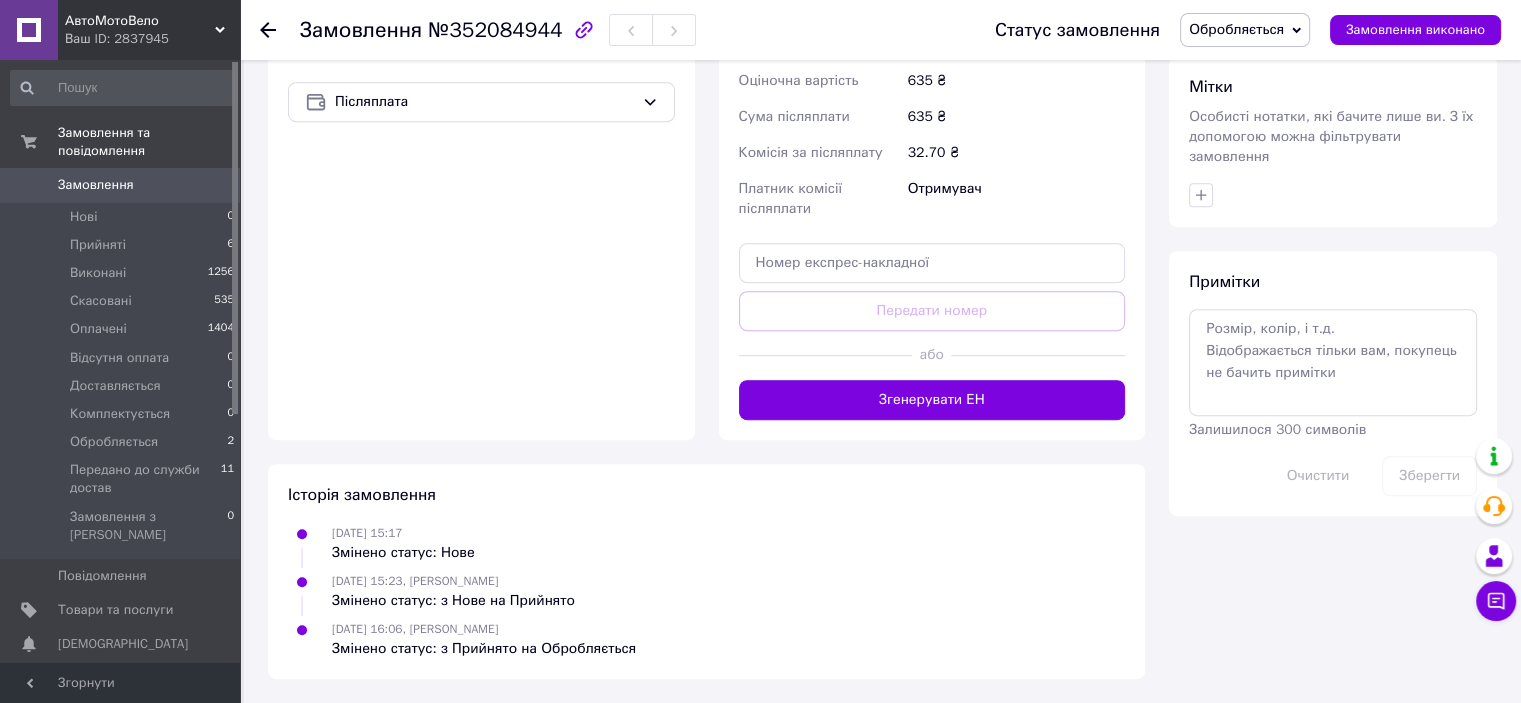 scroll, scrollTop: 1000, scrollLeft: 0, axis: vertical 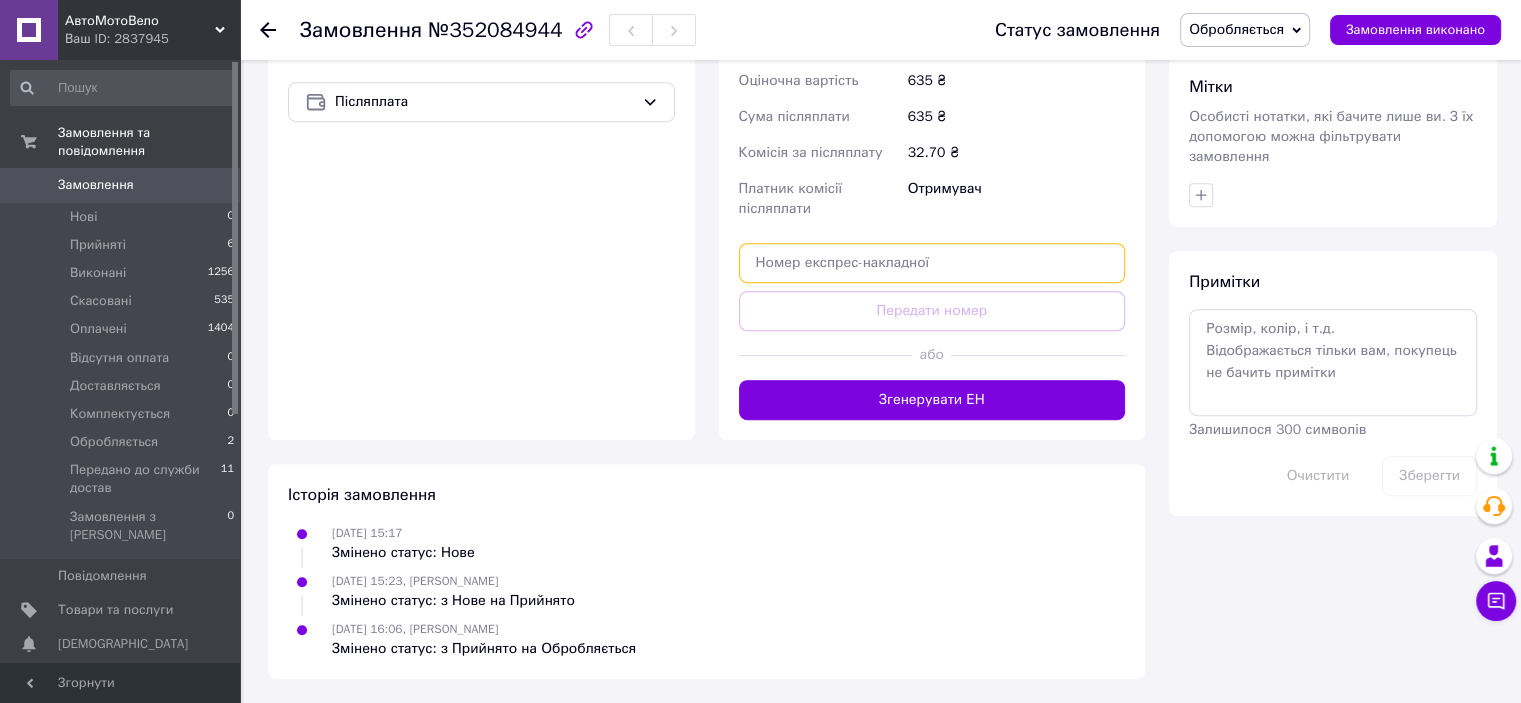 click at bounding box center (932, 263) 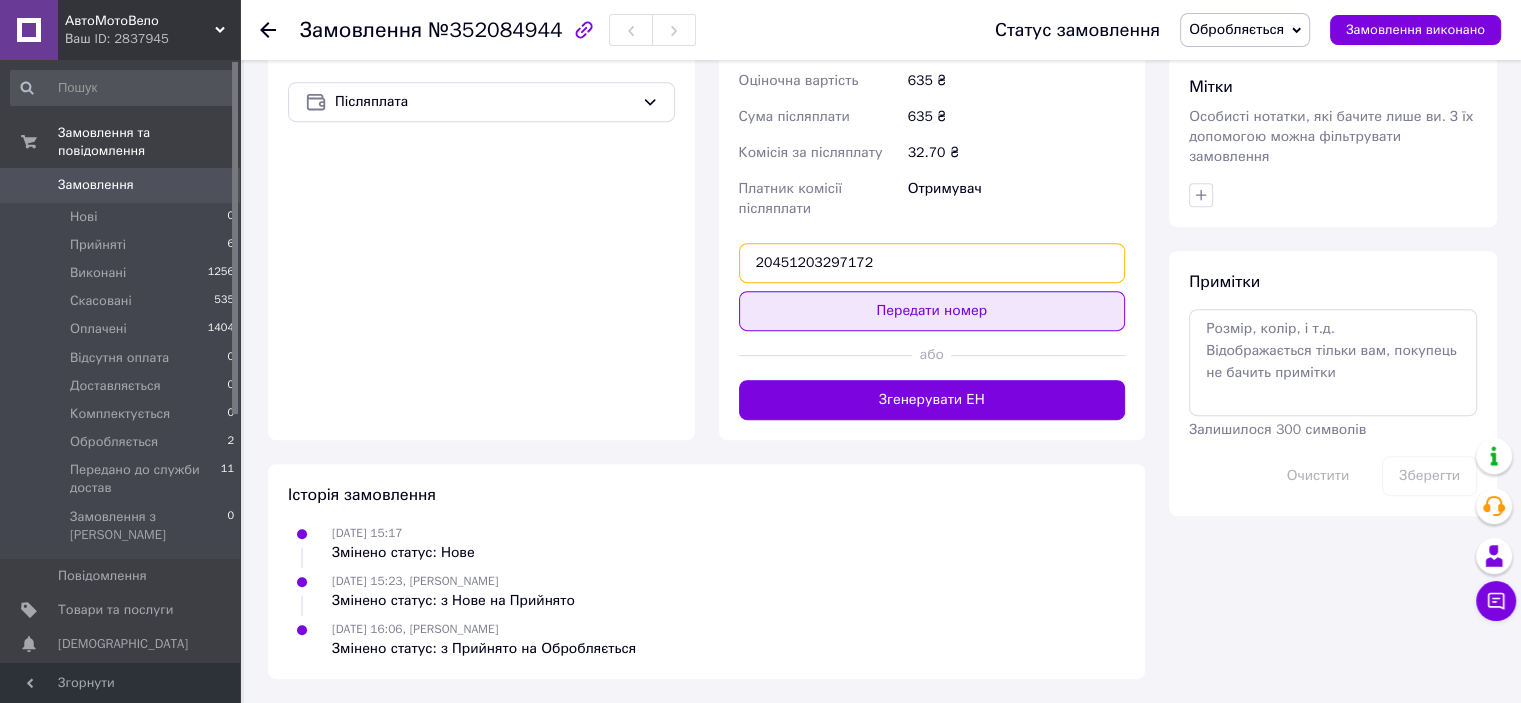 type on "20451203297172" 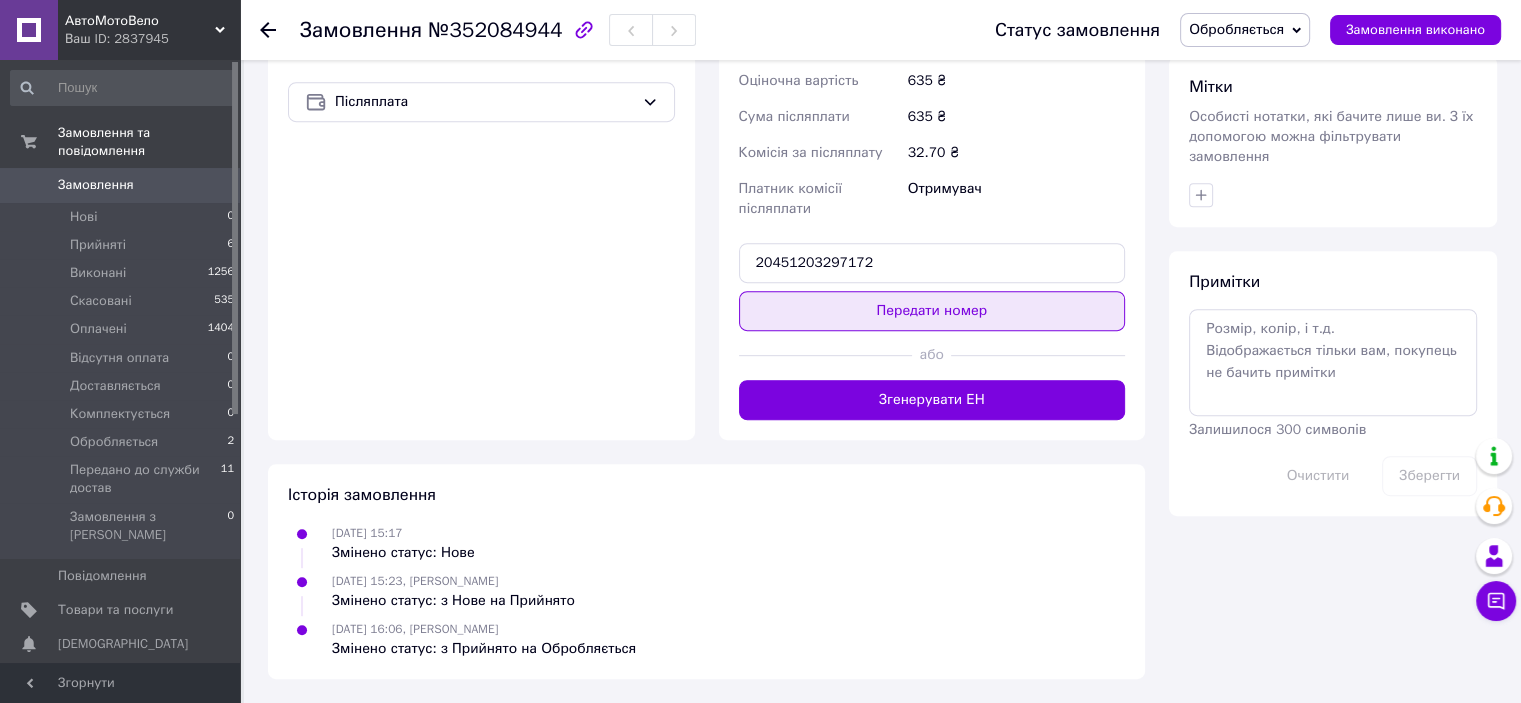 click on "Передати номер" at bounding box center [932, 311] 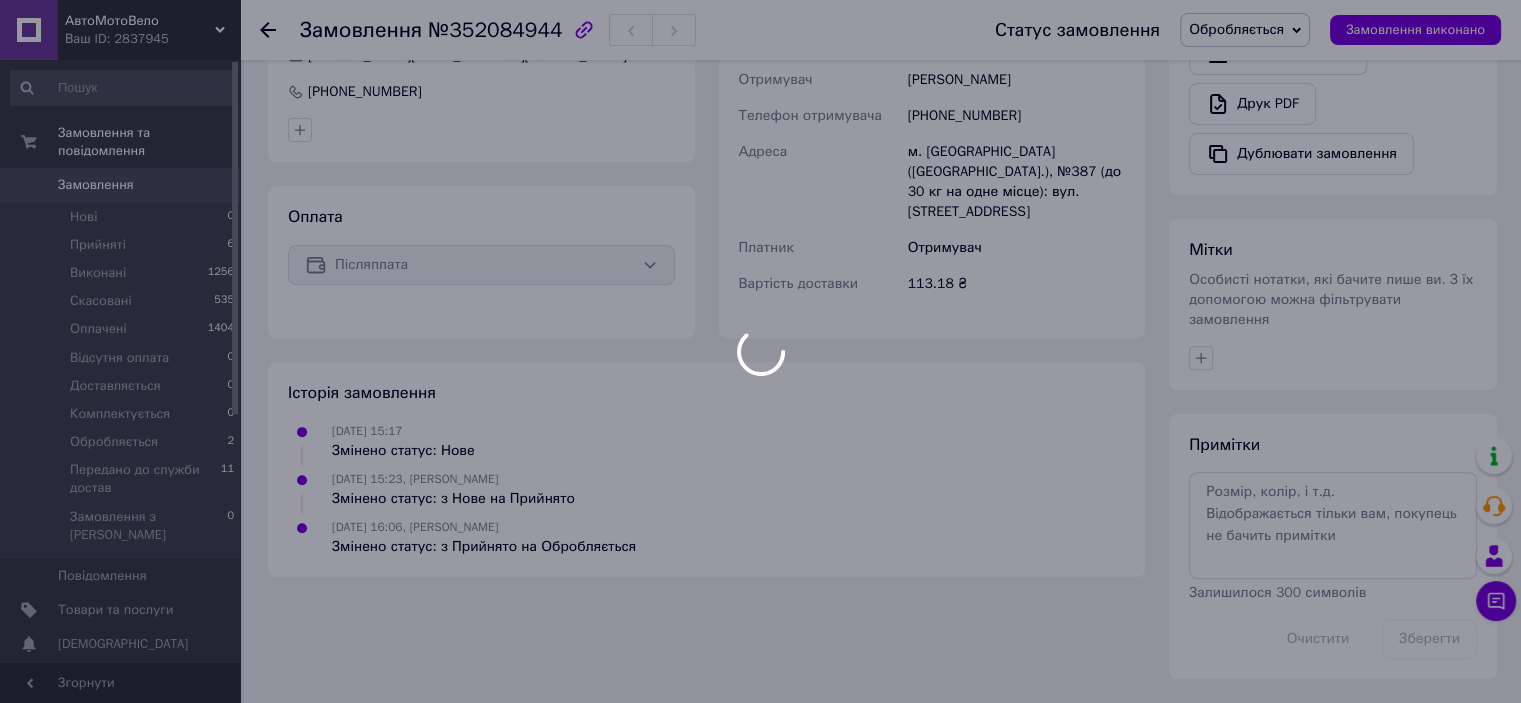 scroll, scrollTop: 943, scrollLeft: 0, axis: vertical 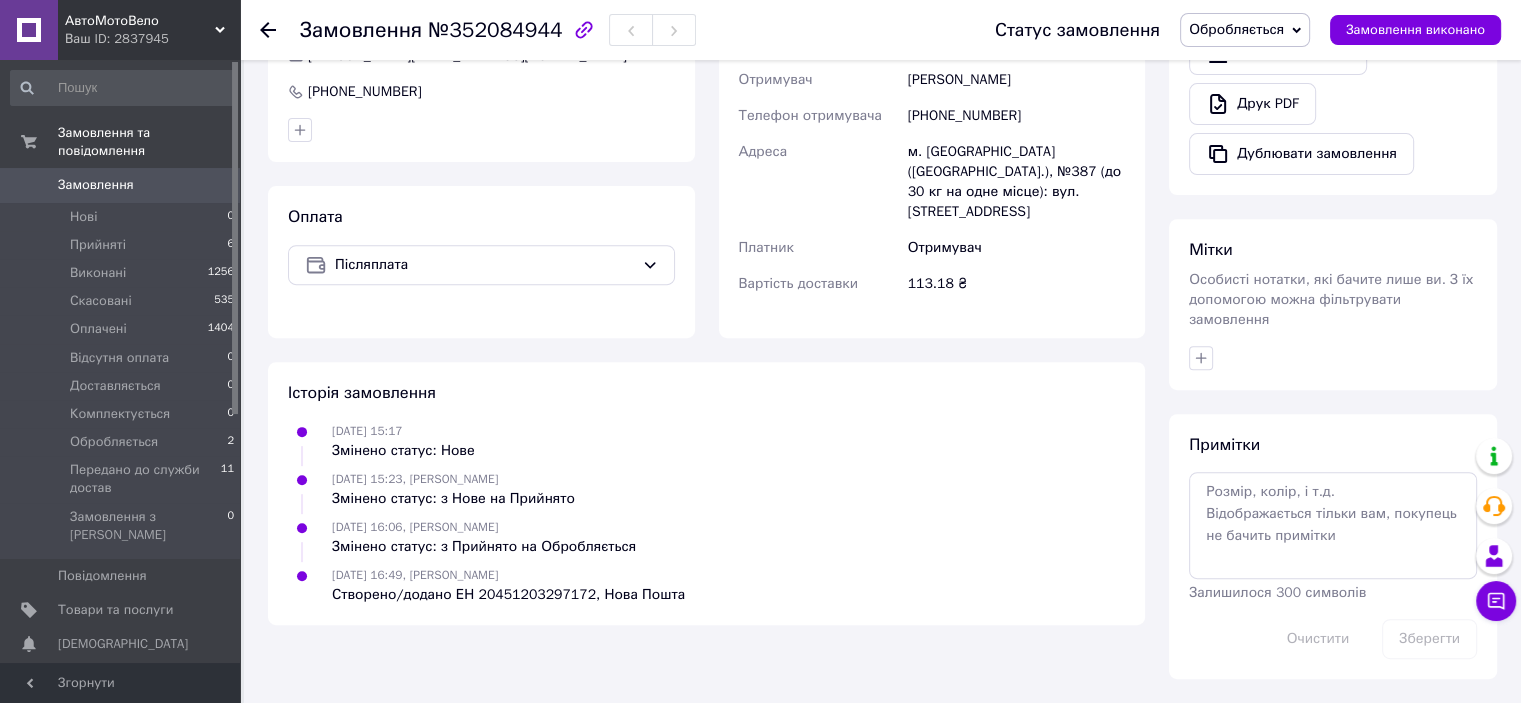 click on "Обробляється" at bounding box center (1236, 29) 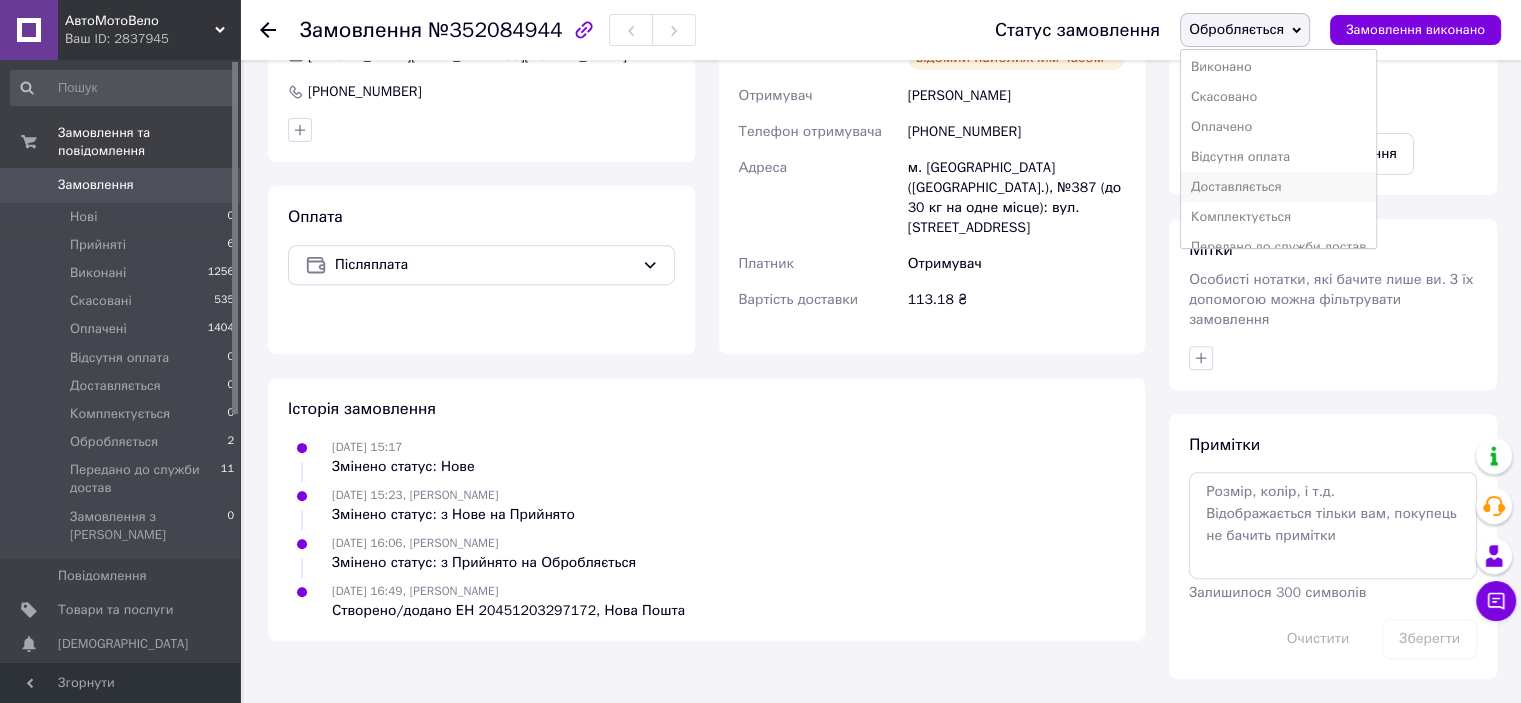 scroll, scrollTop: 92, scrollLeft: 0, axis: vertical 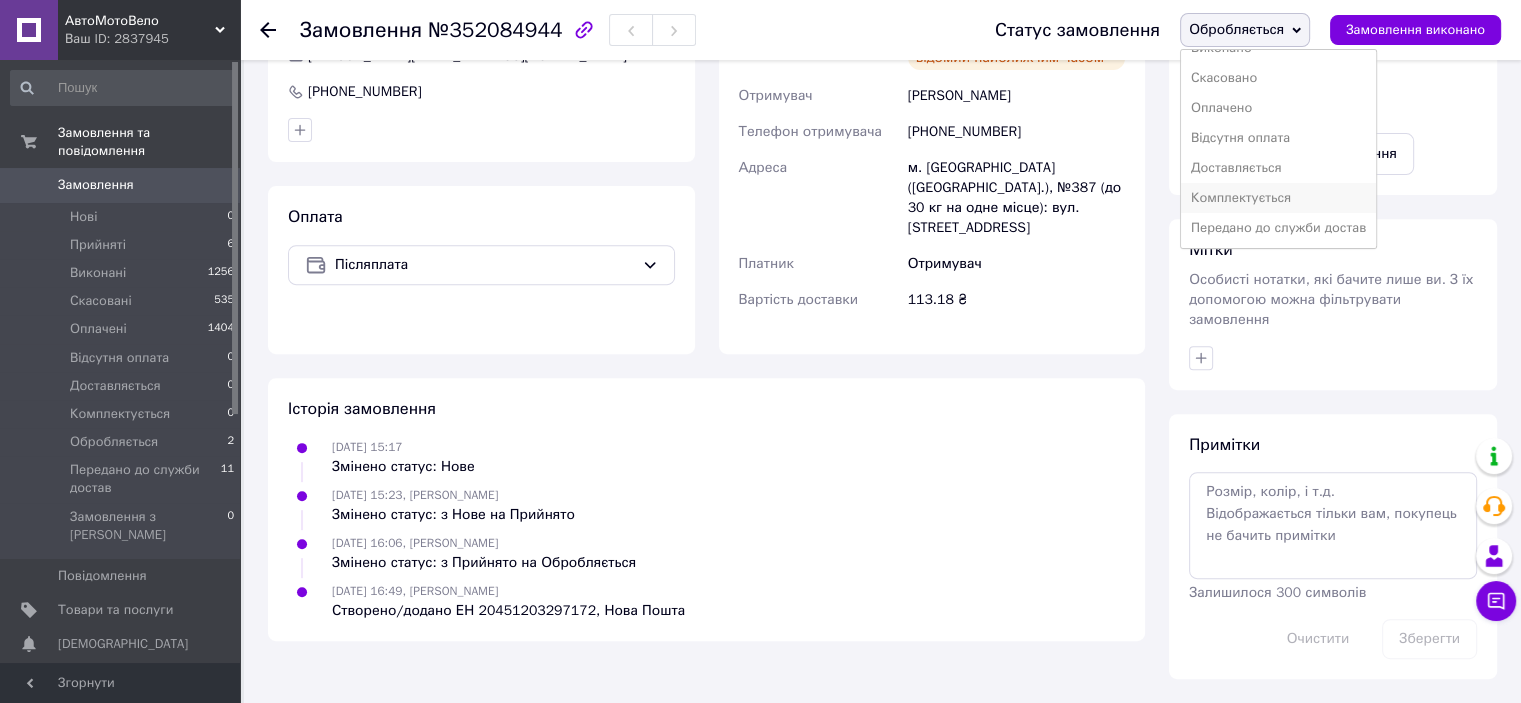 click on "Комплектується" at bounding box center (1278, 198) 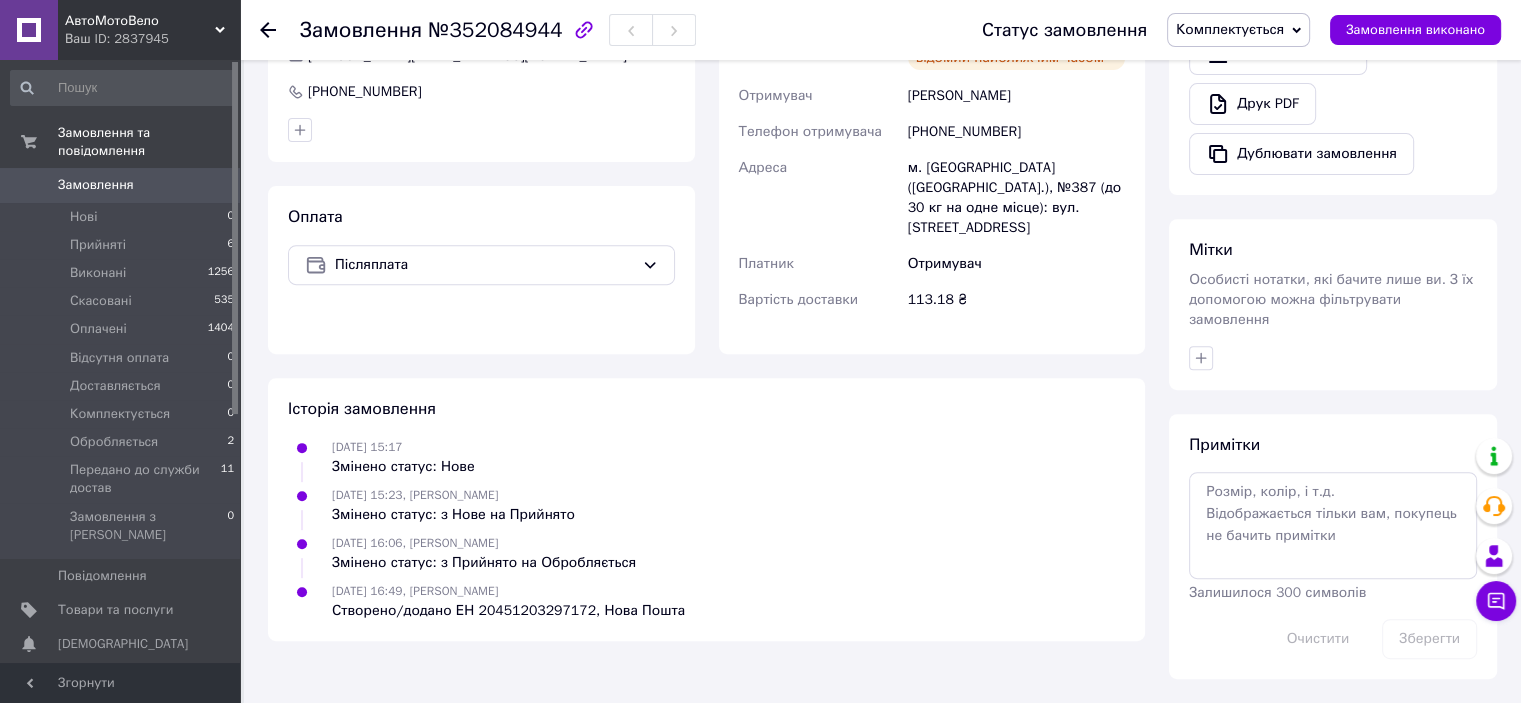 click 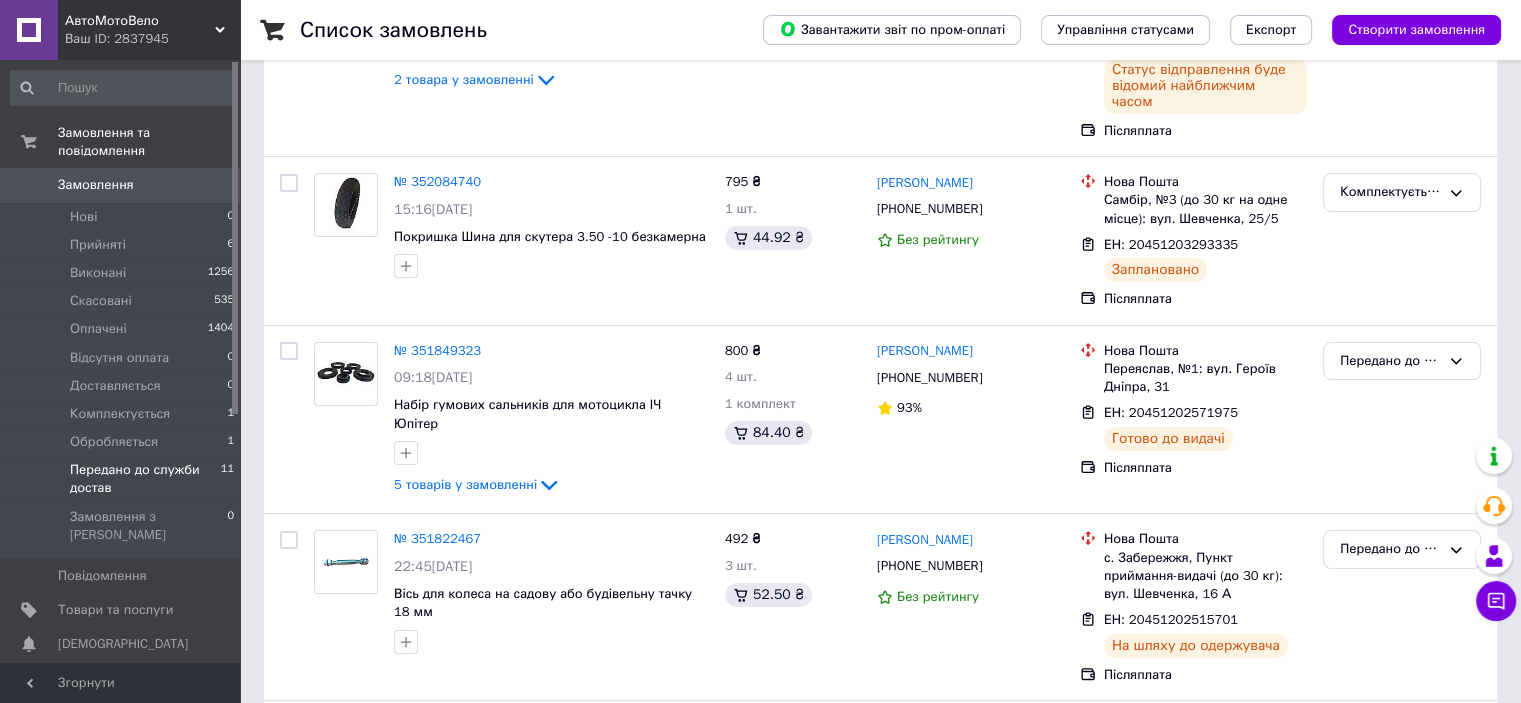 scroll, scrollTop: 300, scrollLeft: 0, axis: vertical 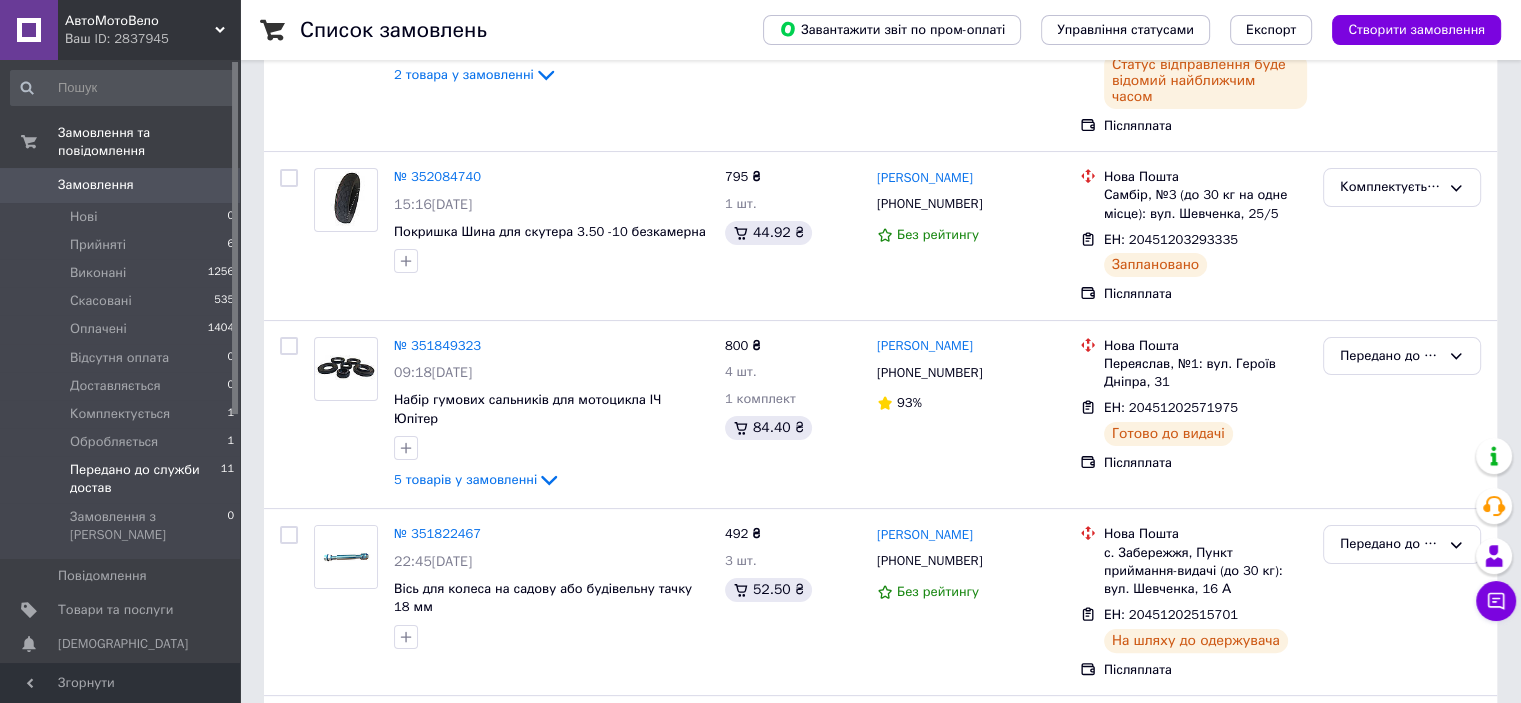 click on "Передано до служби достав" at bounding box center [145, 479] 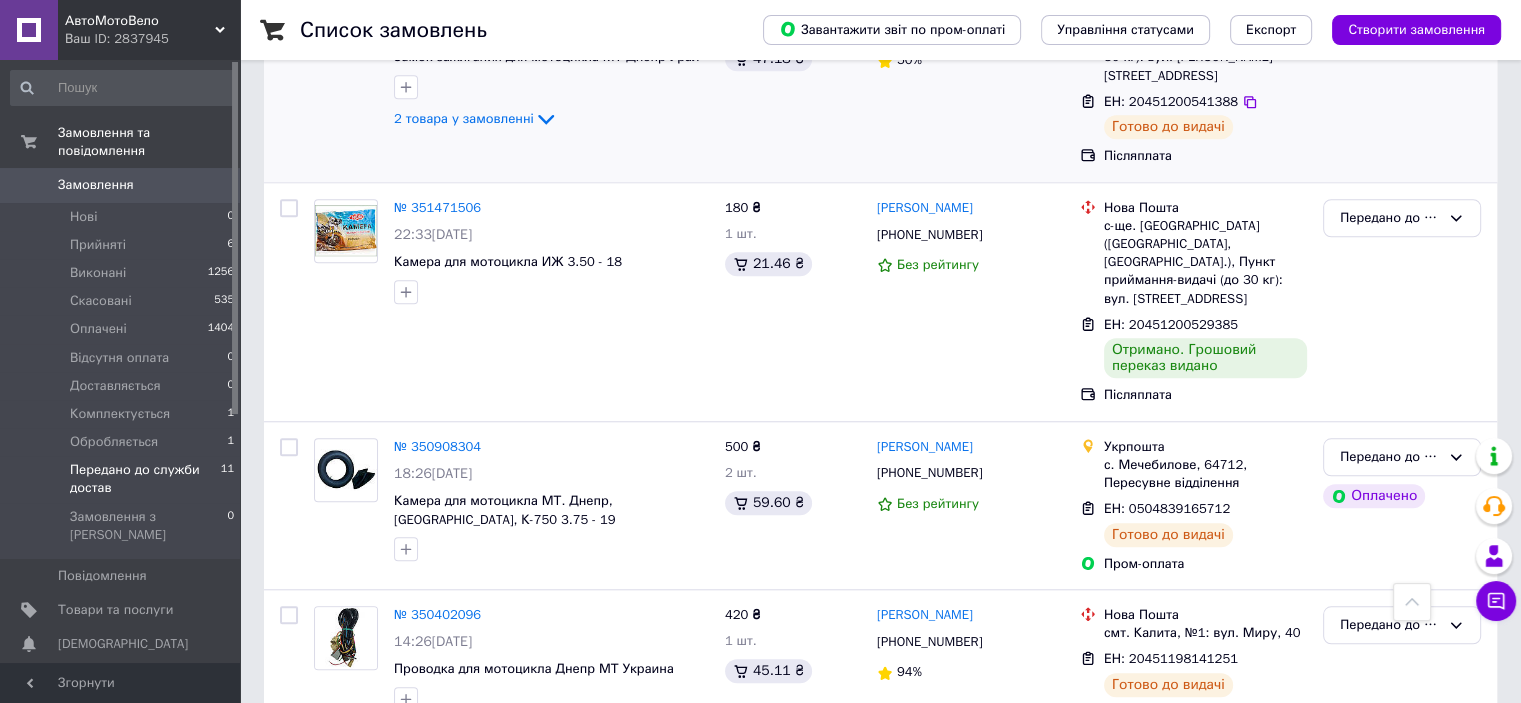 scroll, scrollTop: 1761, scrollLeft: 0, axis: vertical 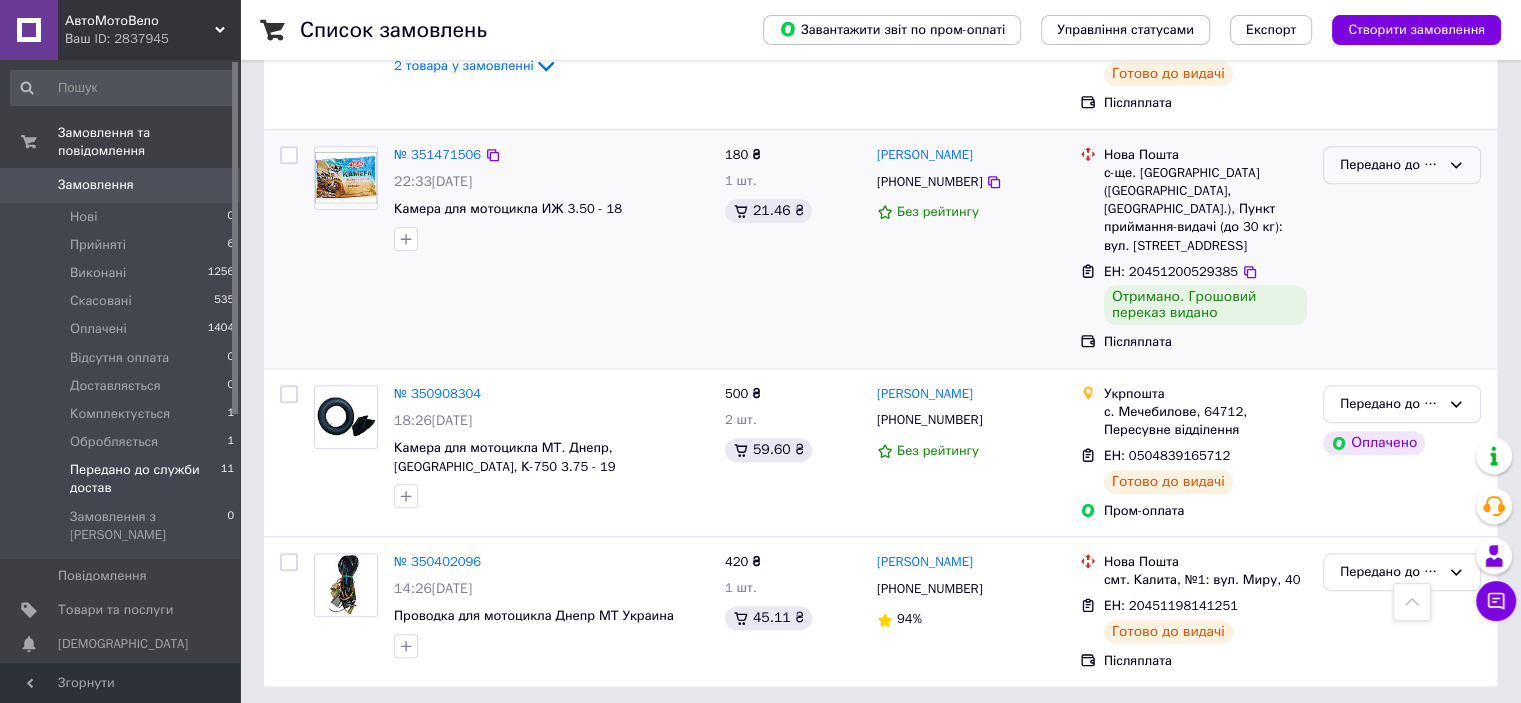 click on "Передано до служби достав" at bounding box center [1390, 165] 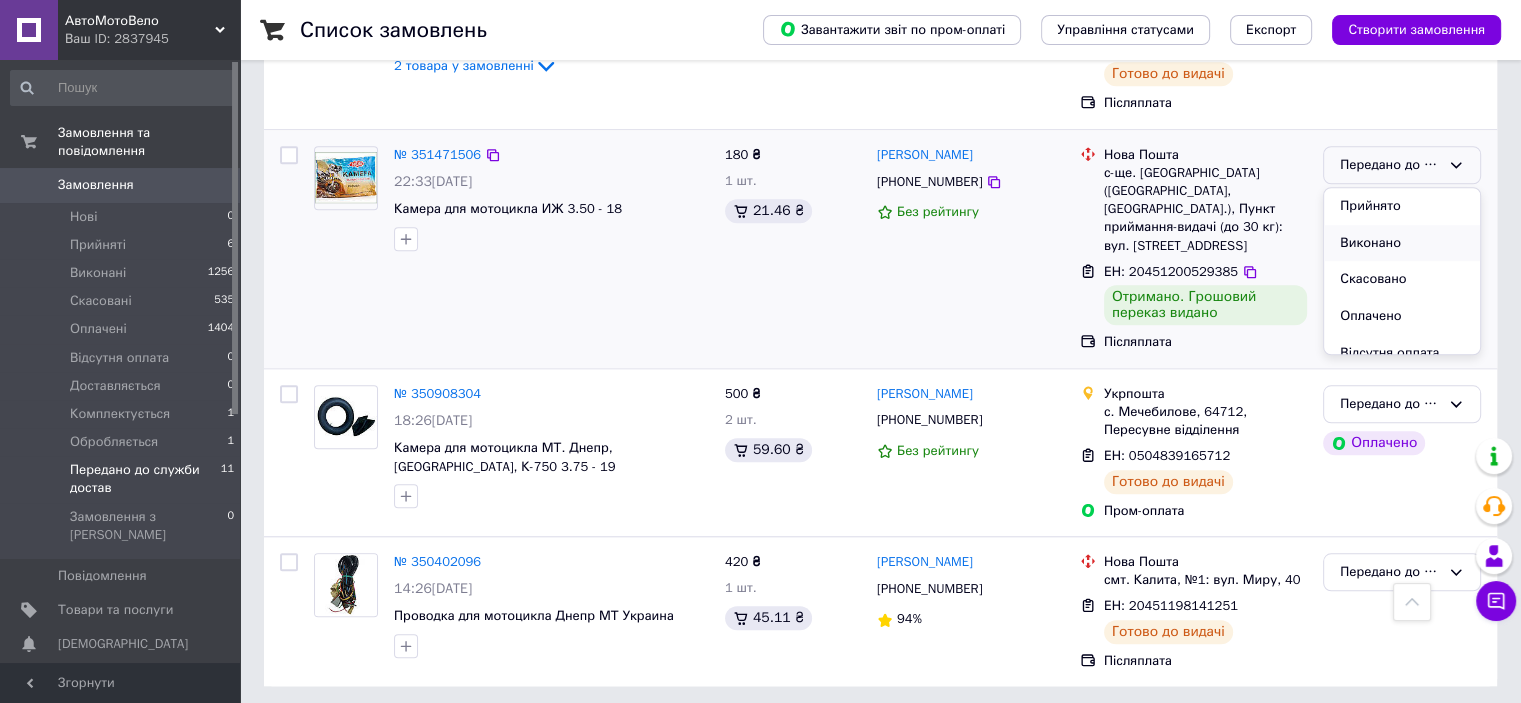 click on "Виконано" at bounding box center [1402, 243] 